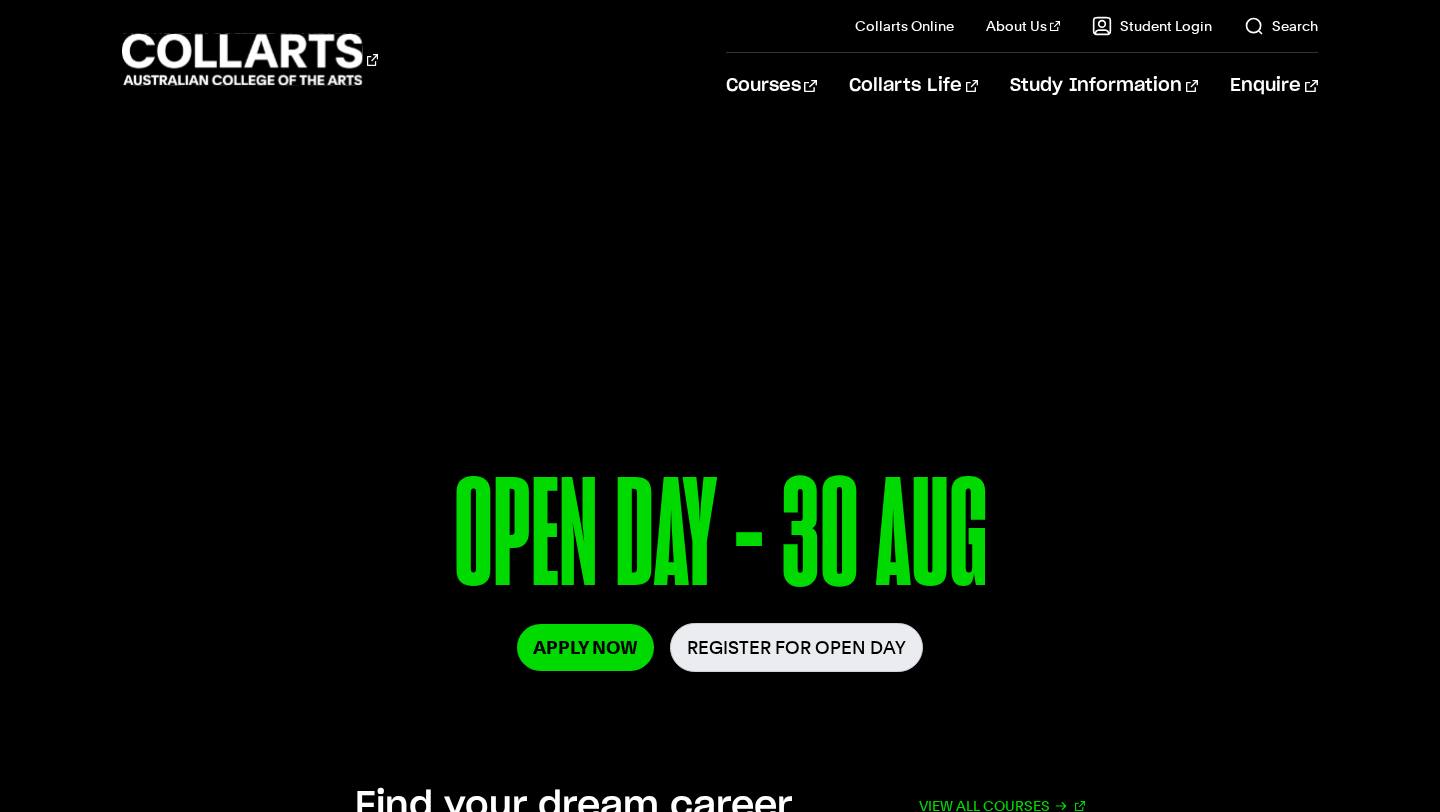 scroll, scrollTop: 0, scrollLeft: 0, axis: both 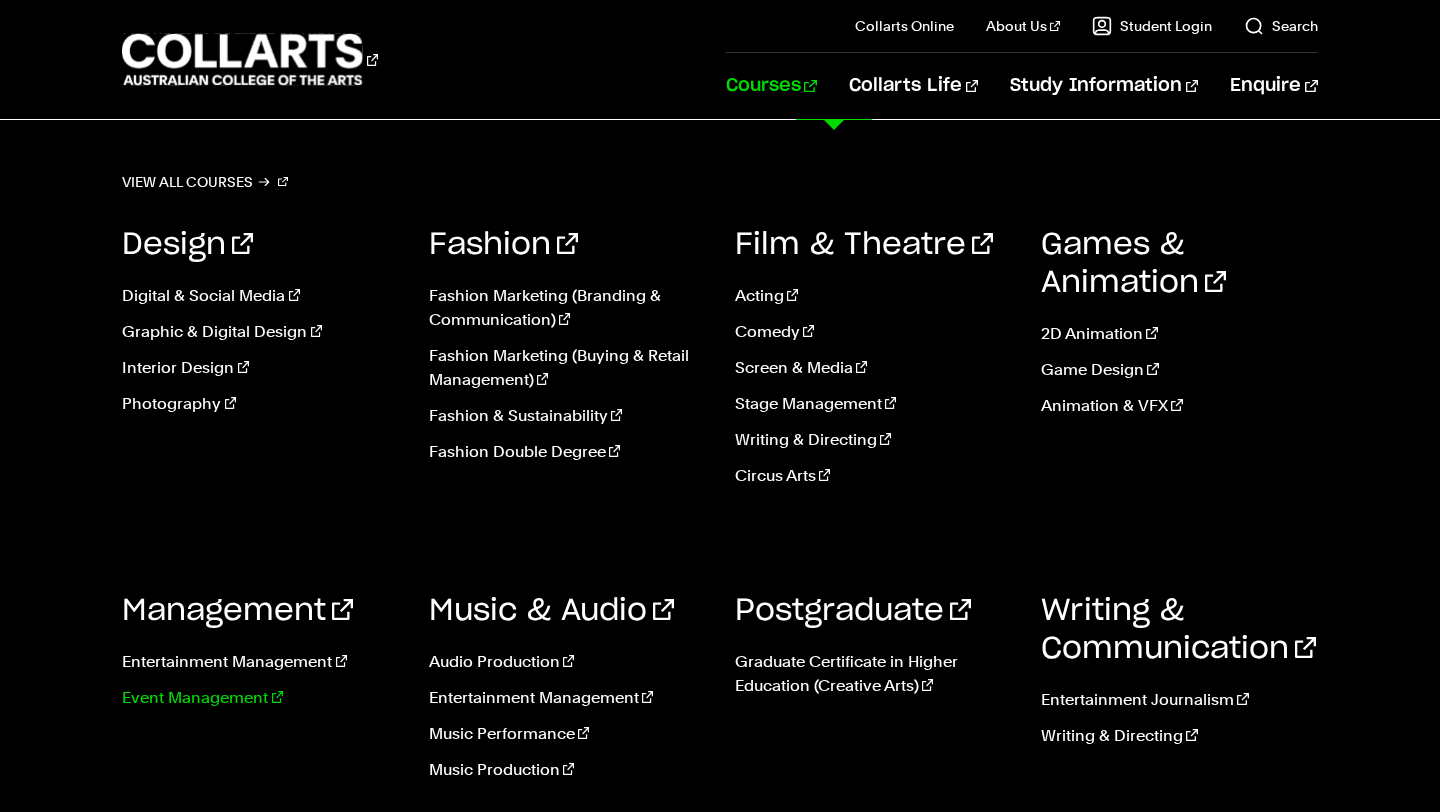 click on "Event Management" at bounding box center [260, 698] 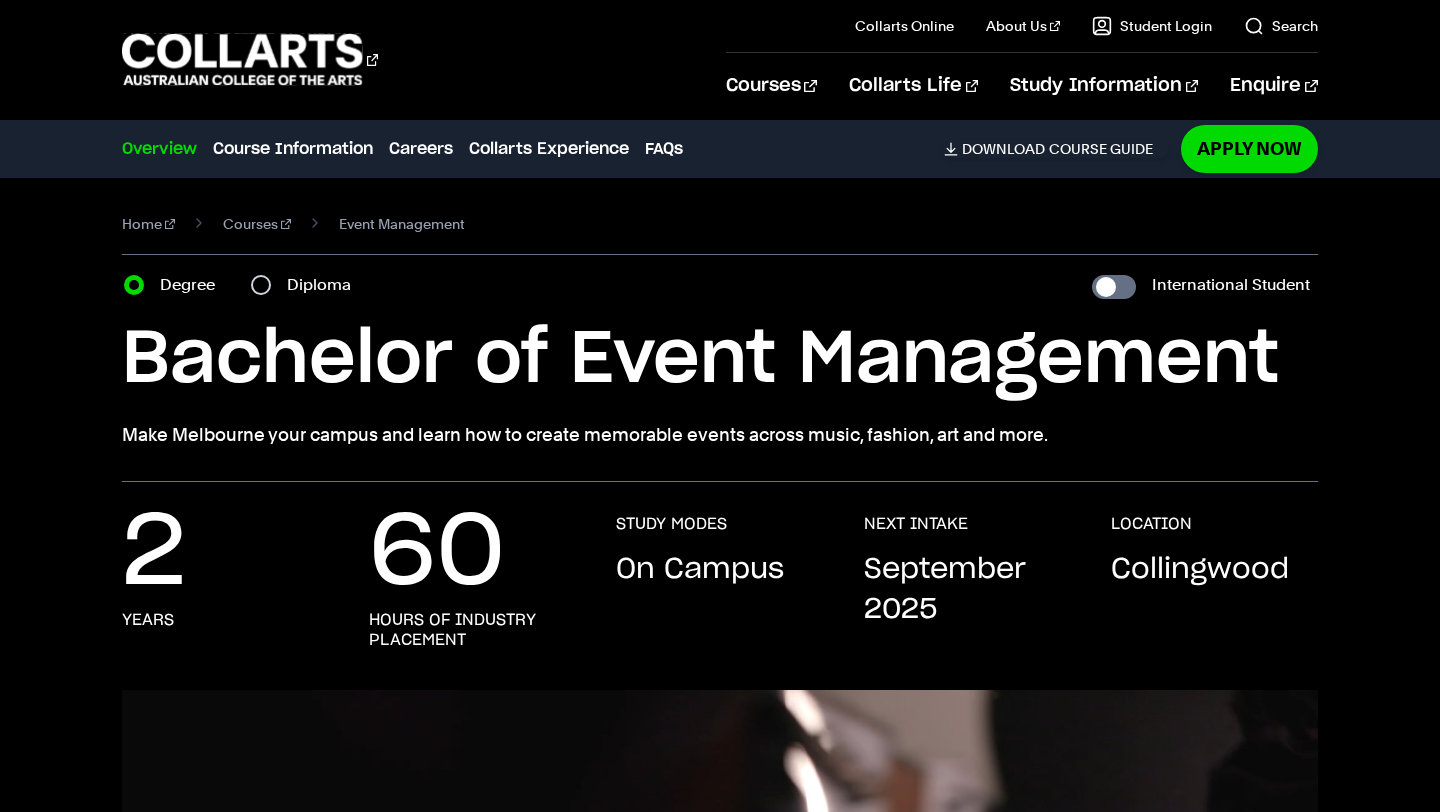scroll, scrollTop: 0, scrollLeft: 0, axis: both 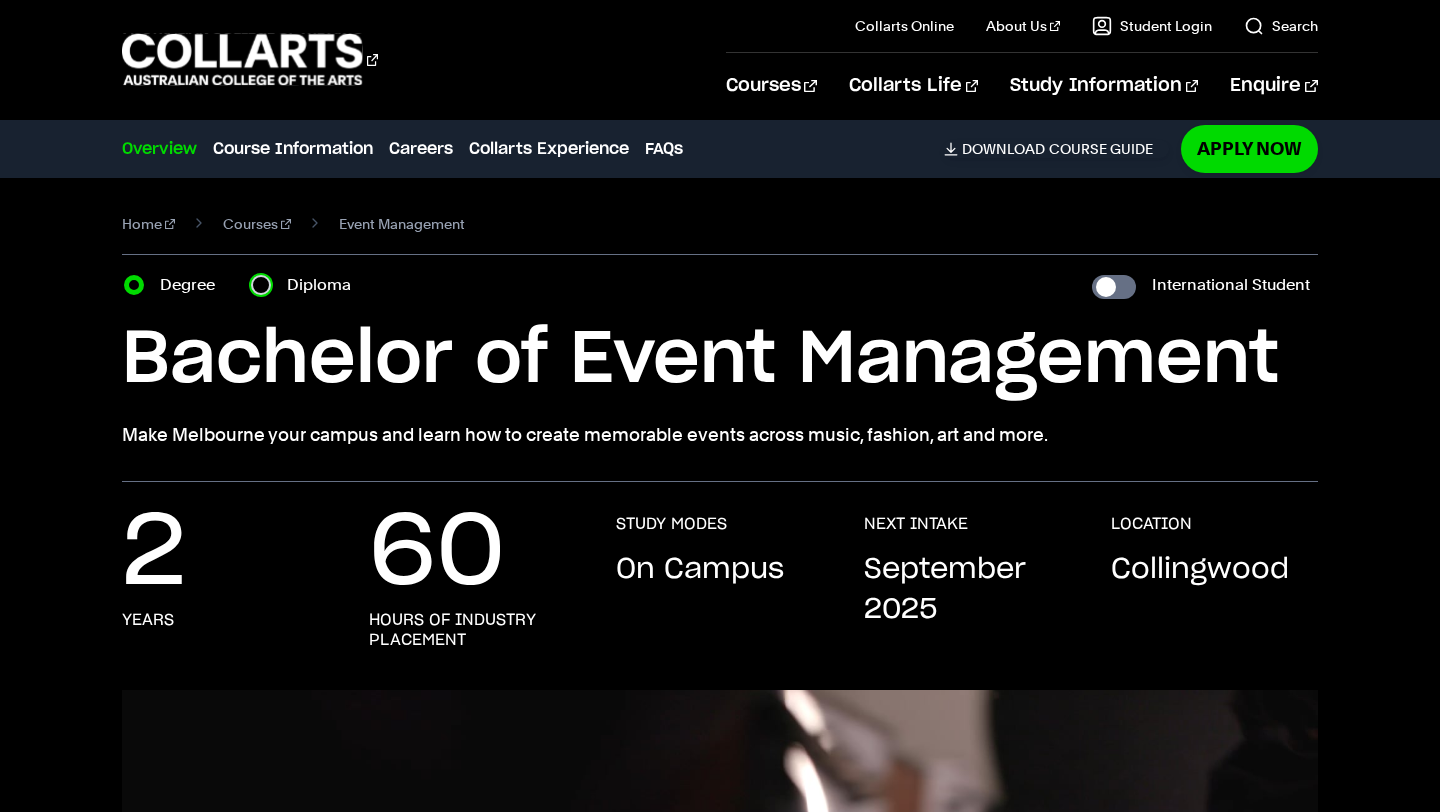 click on "Diploma" at bounding box center (261, 285) 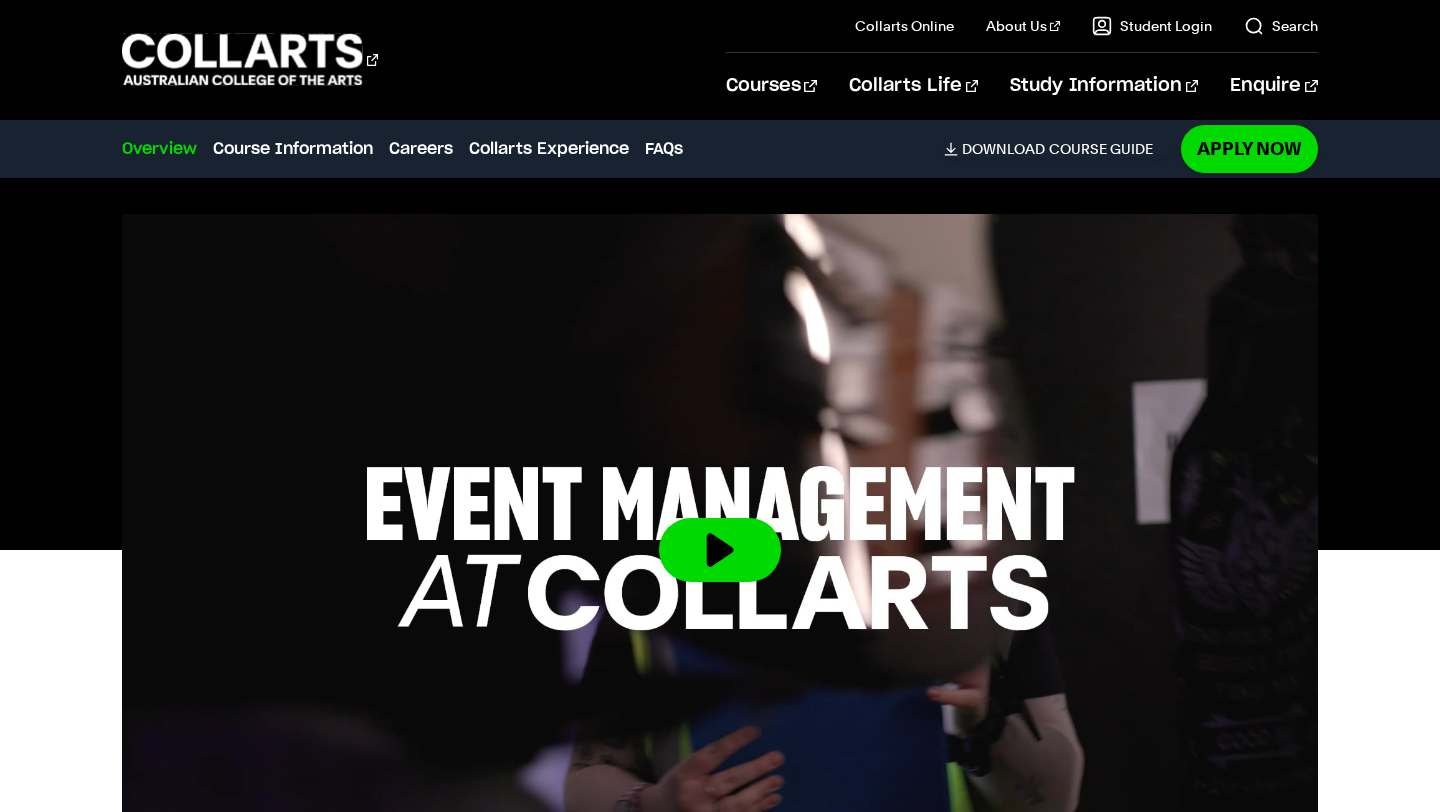 scroll, scrollTop: 0, scrollLeft: 0, axis: both 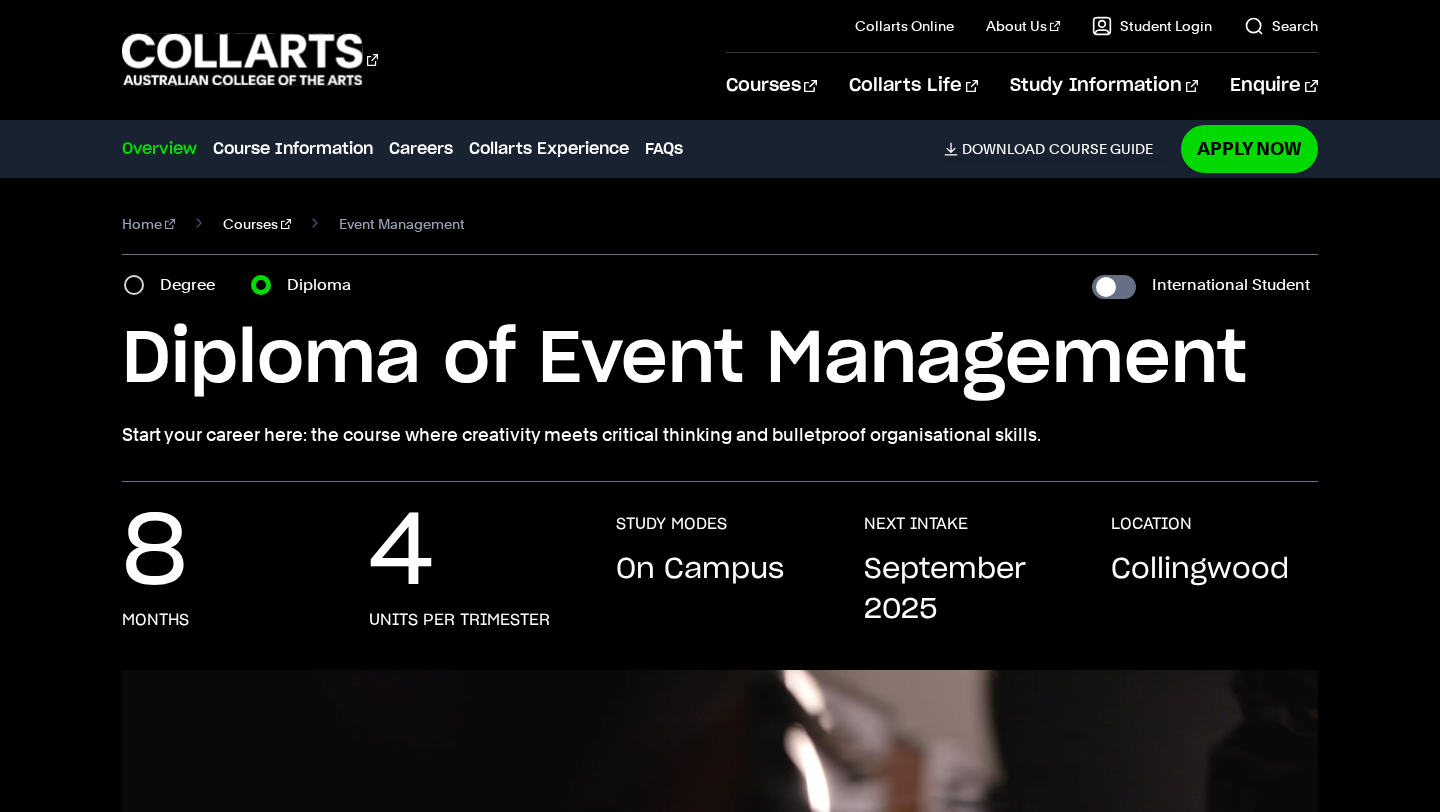 click on "Courses" at bounding box center (257, 224) 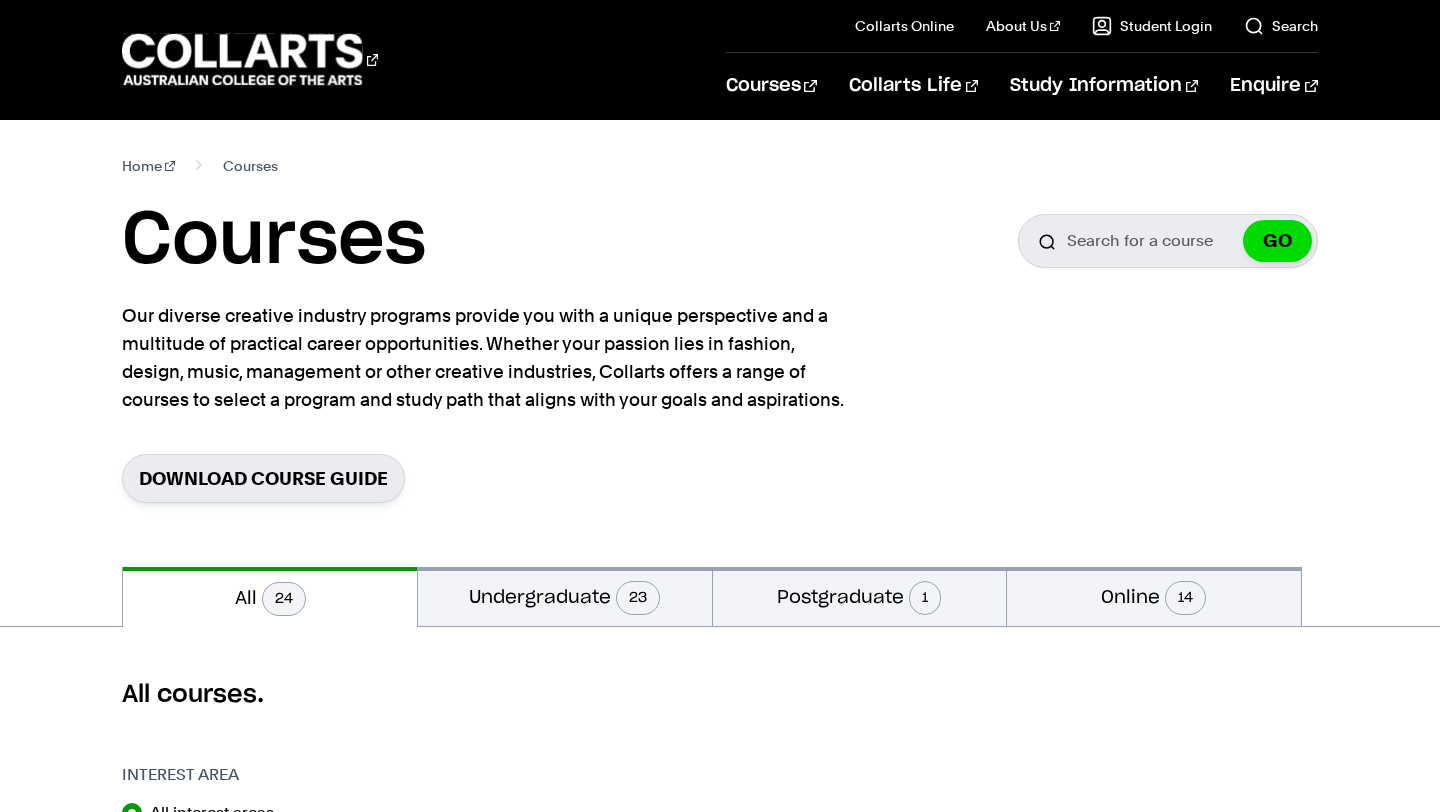 scroll, scrollTop: 0, scrollLeft: 0, axis: both 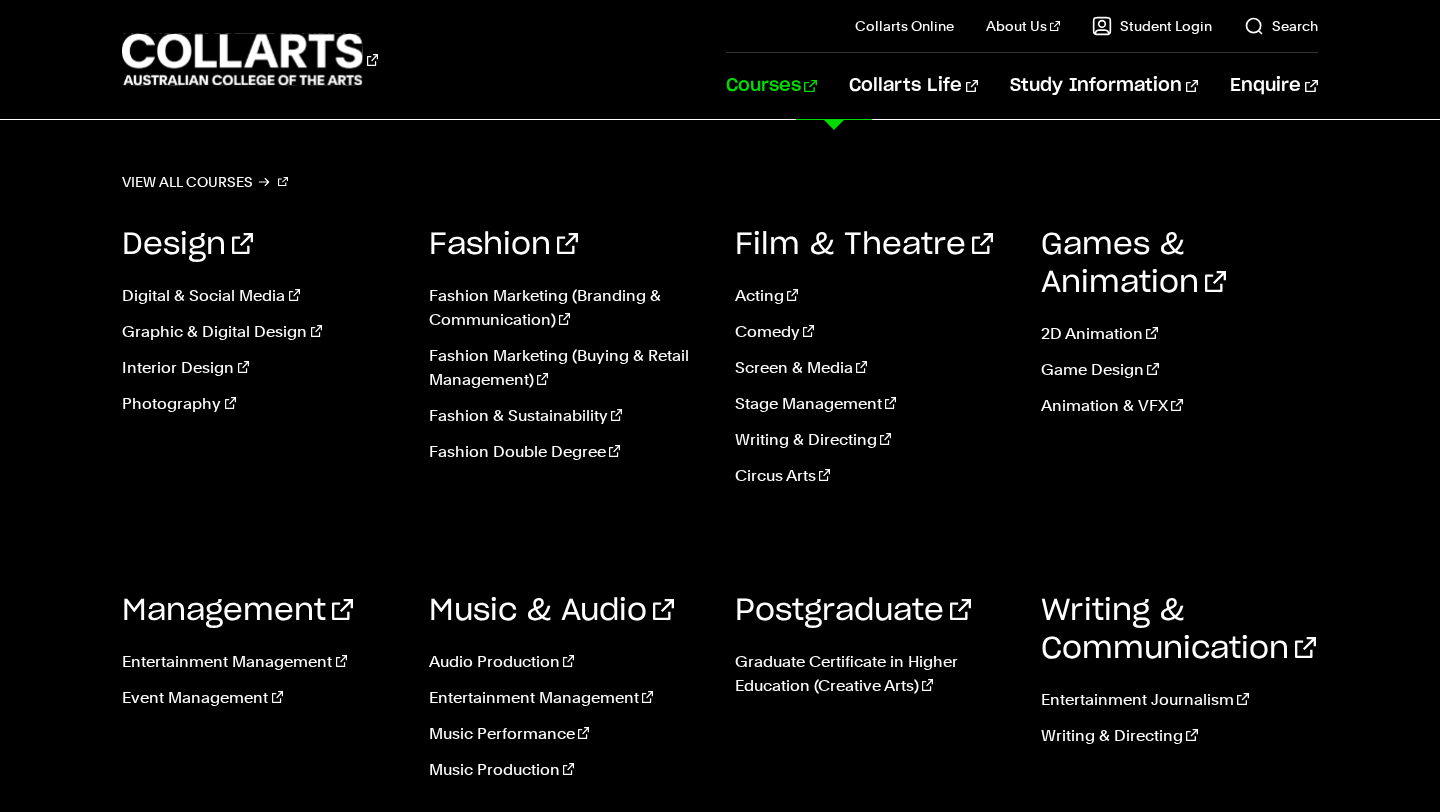 click on "Courses" at bounding box center (771, 86) 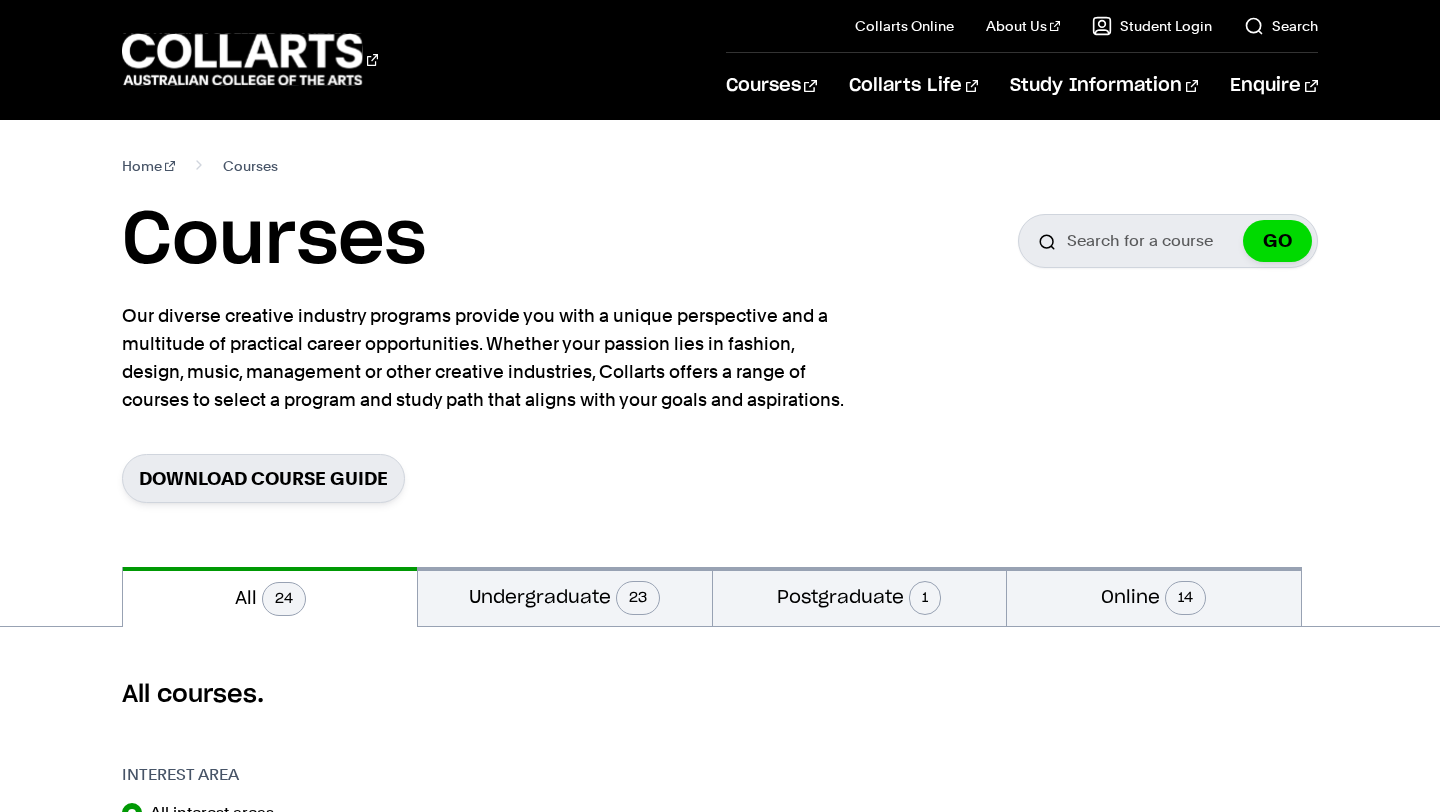 scroll, scrollTop: 0, scrollLeft: 0, axis: both 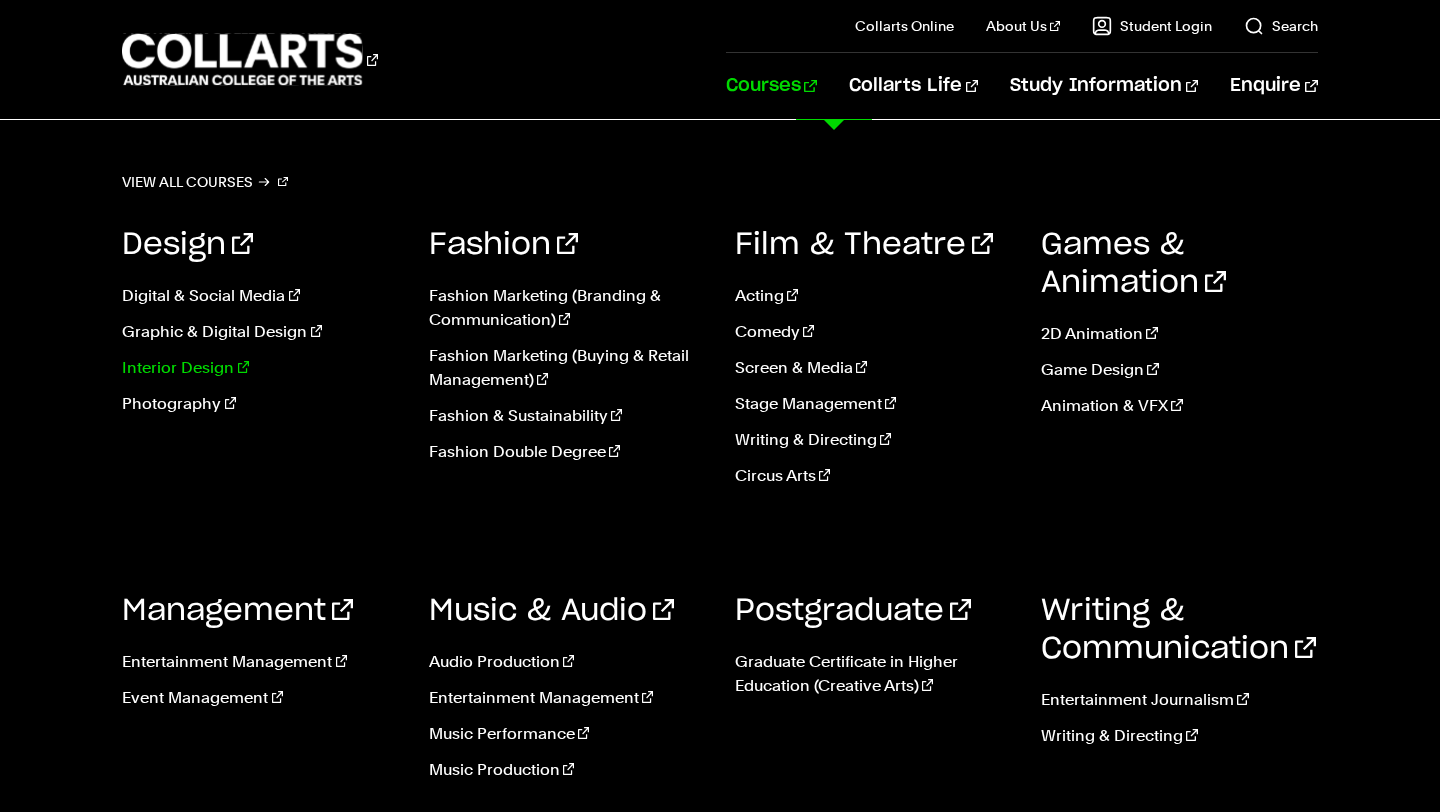 click on "Interior Design" at bounding box center (260, 368) 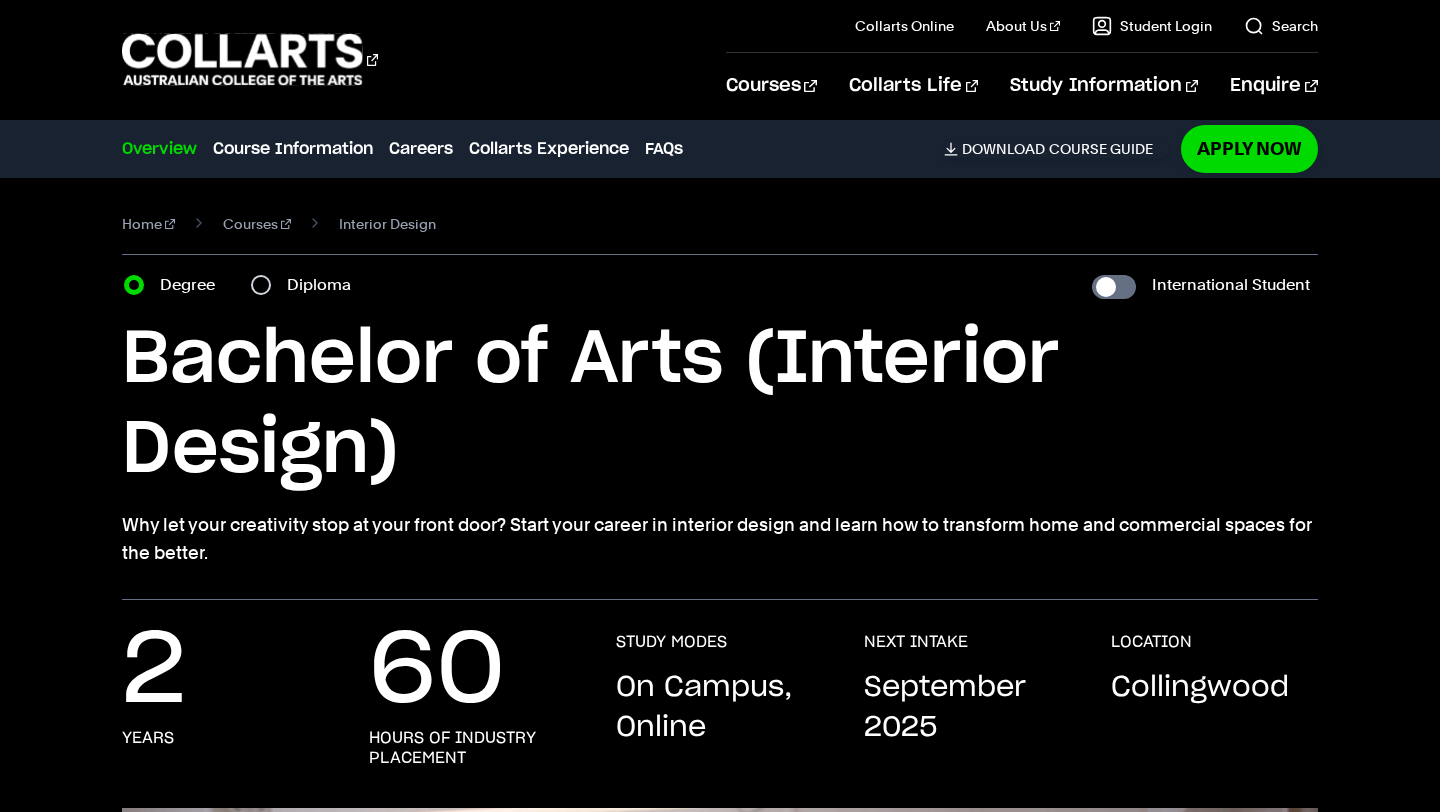 scroll, scrollTop: 0, scrollLeft: 0, axis: both 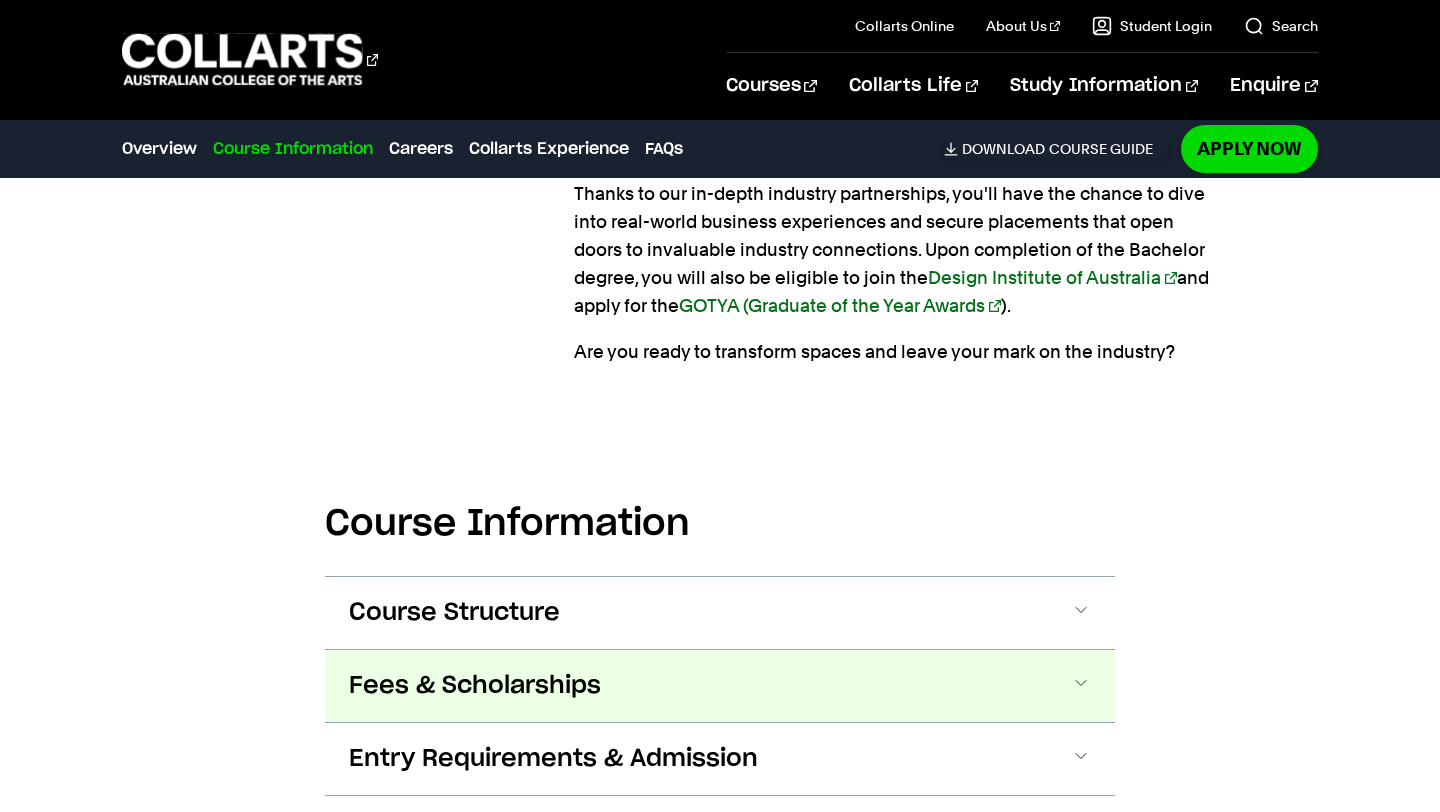 click on "Fees & Scholarships" at bounding box center (475, 686) 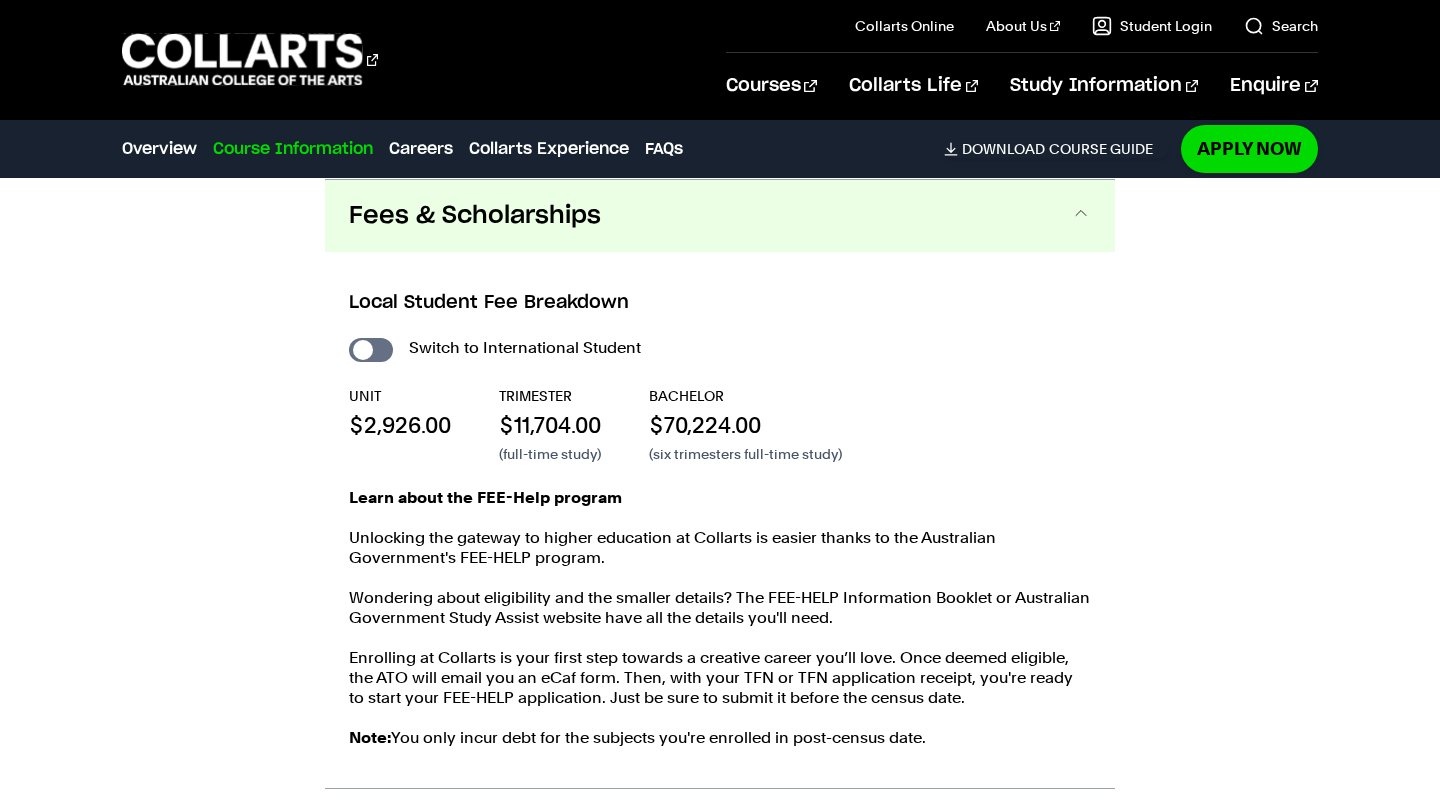 scroll, scrollTop: 2480, scrollLeft: 0, axis: vertical 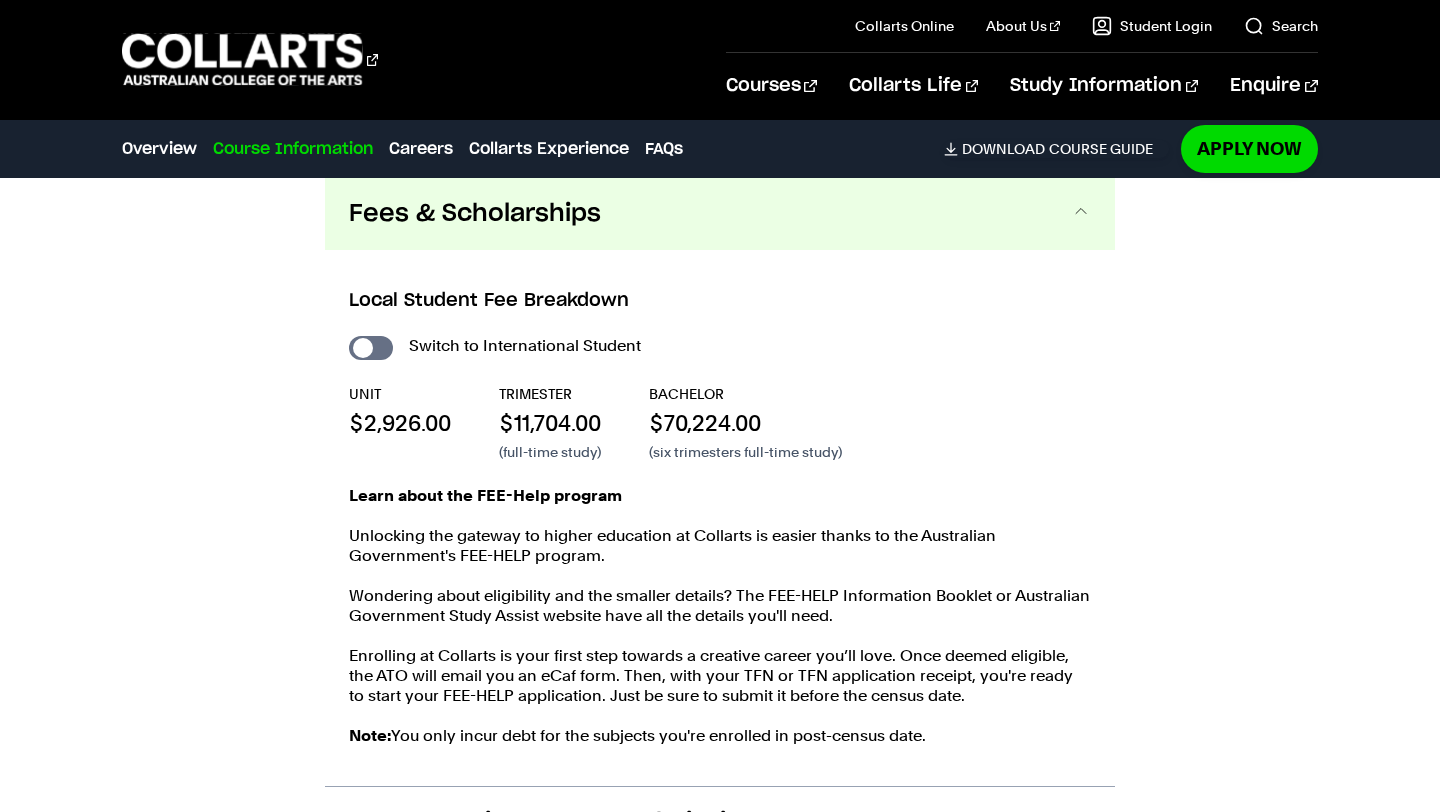 click on "Fees & Scholarships" at bounding box center [720, 214] 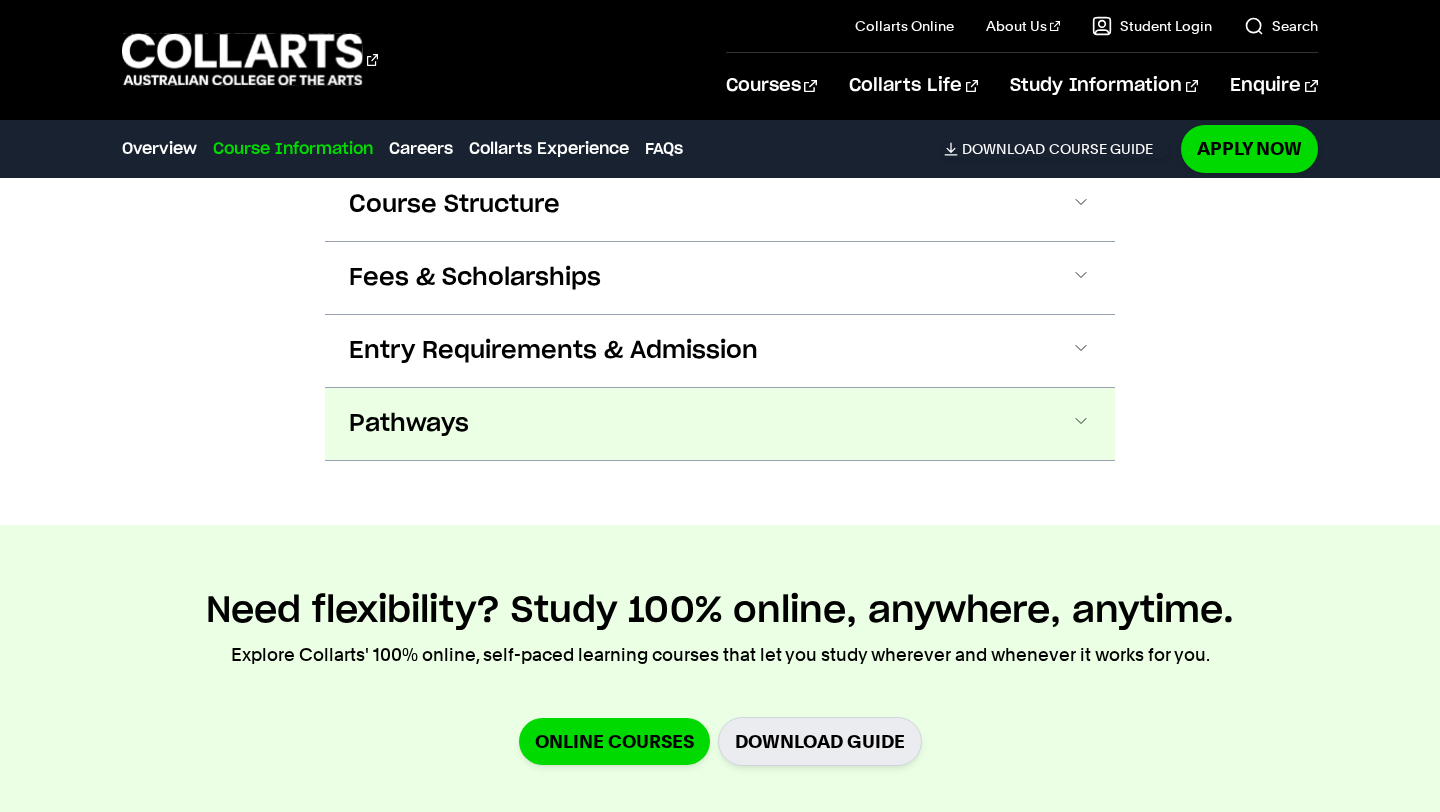 click on "Pathways" at bounding box center [720, 424] 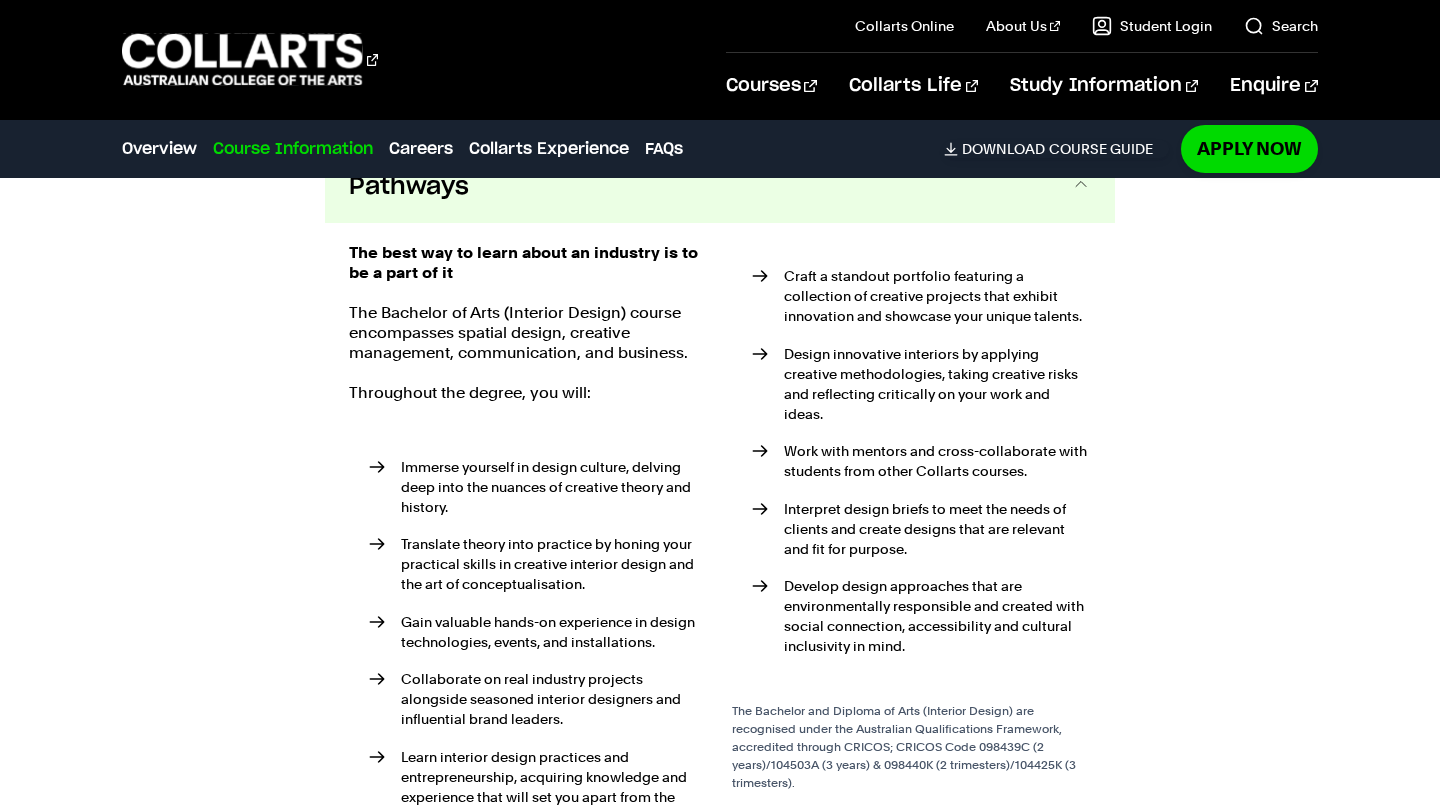 scroll, scrollTop: 2647, scrollLeft: 0, axis: vertical 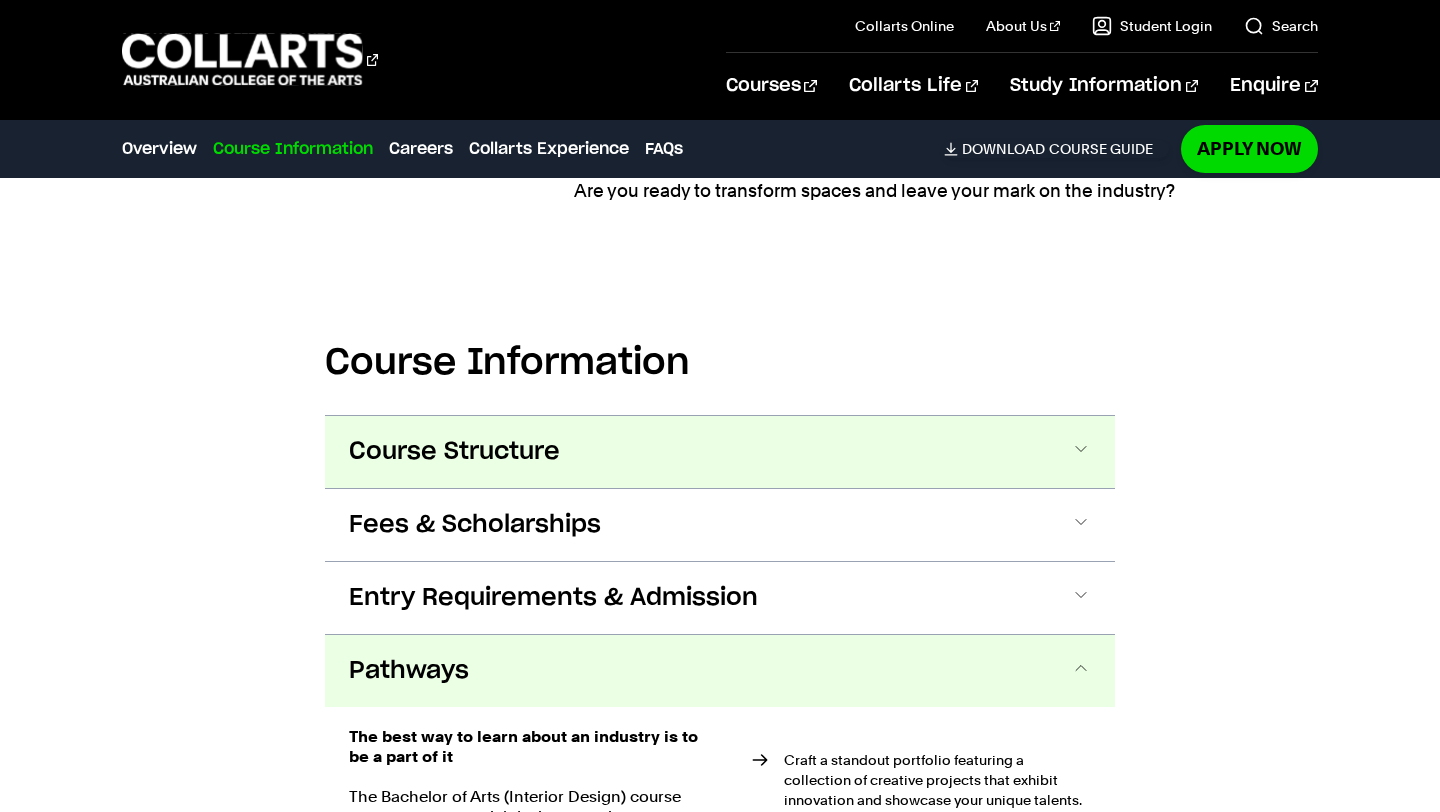click on "Course Structure" at bounding box center (720, 452) 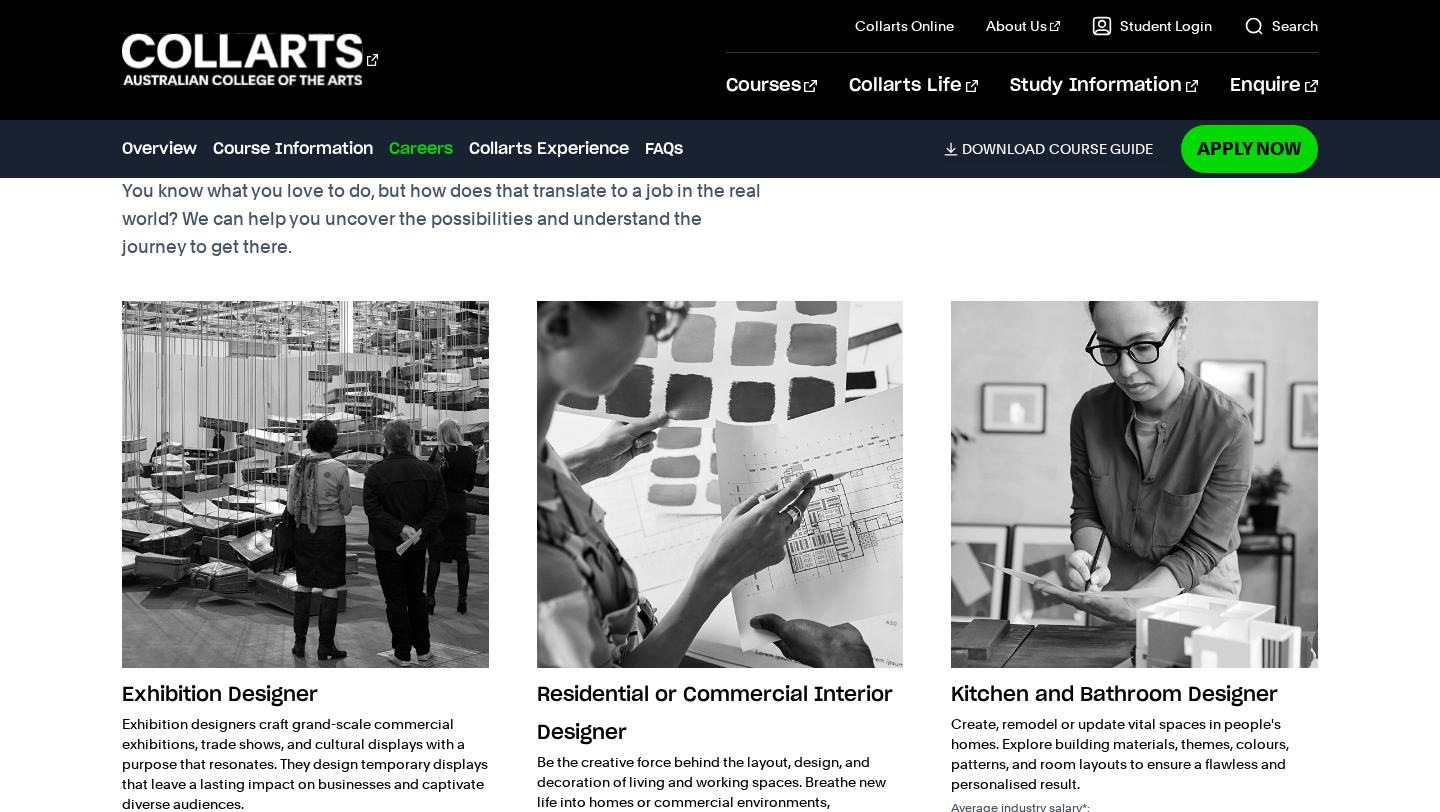 scroll, scrollTop: 5152, scrollLeft: 0, axis: vertical 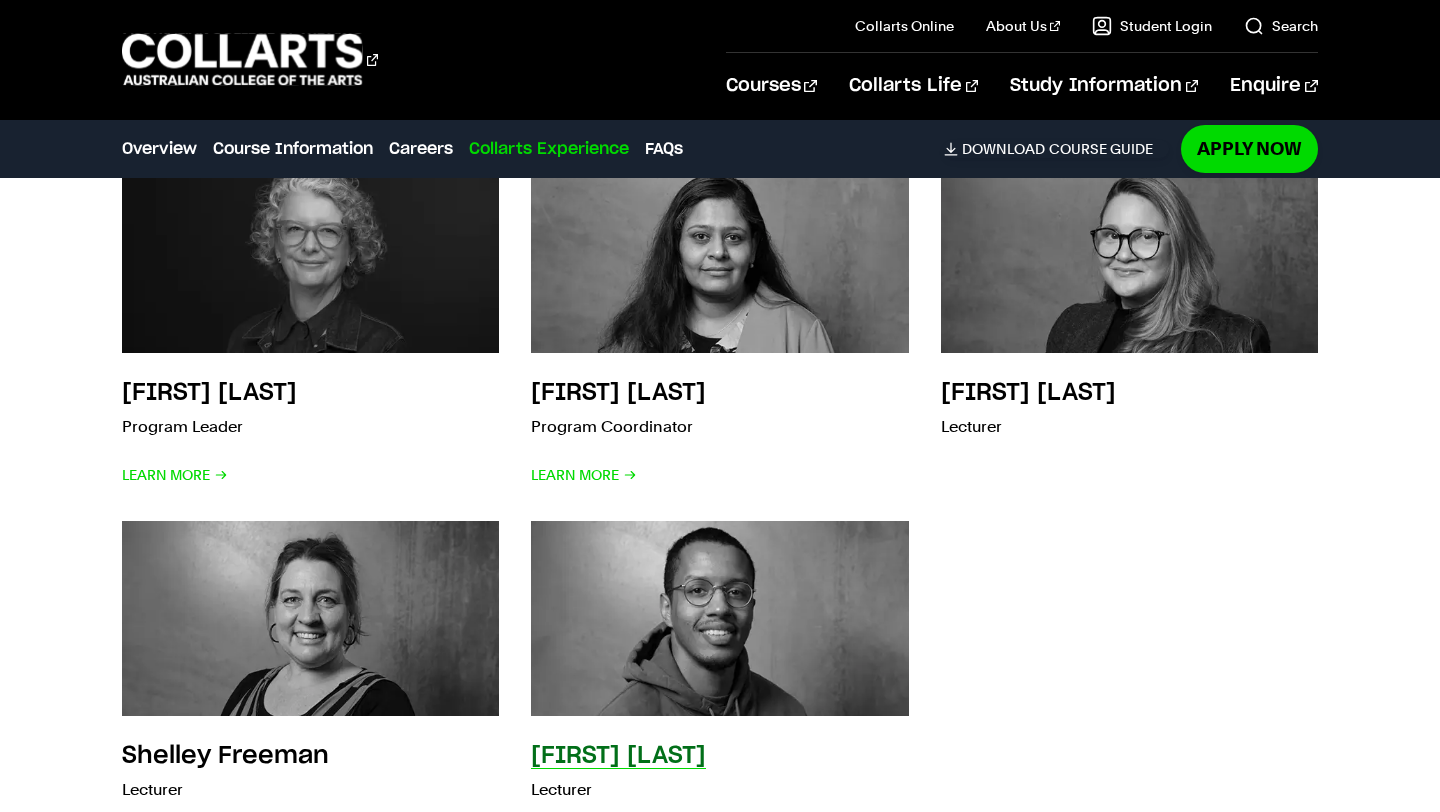 click at bounding box center [720, 618] 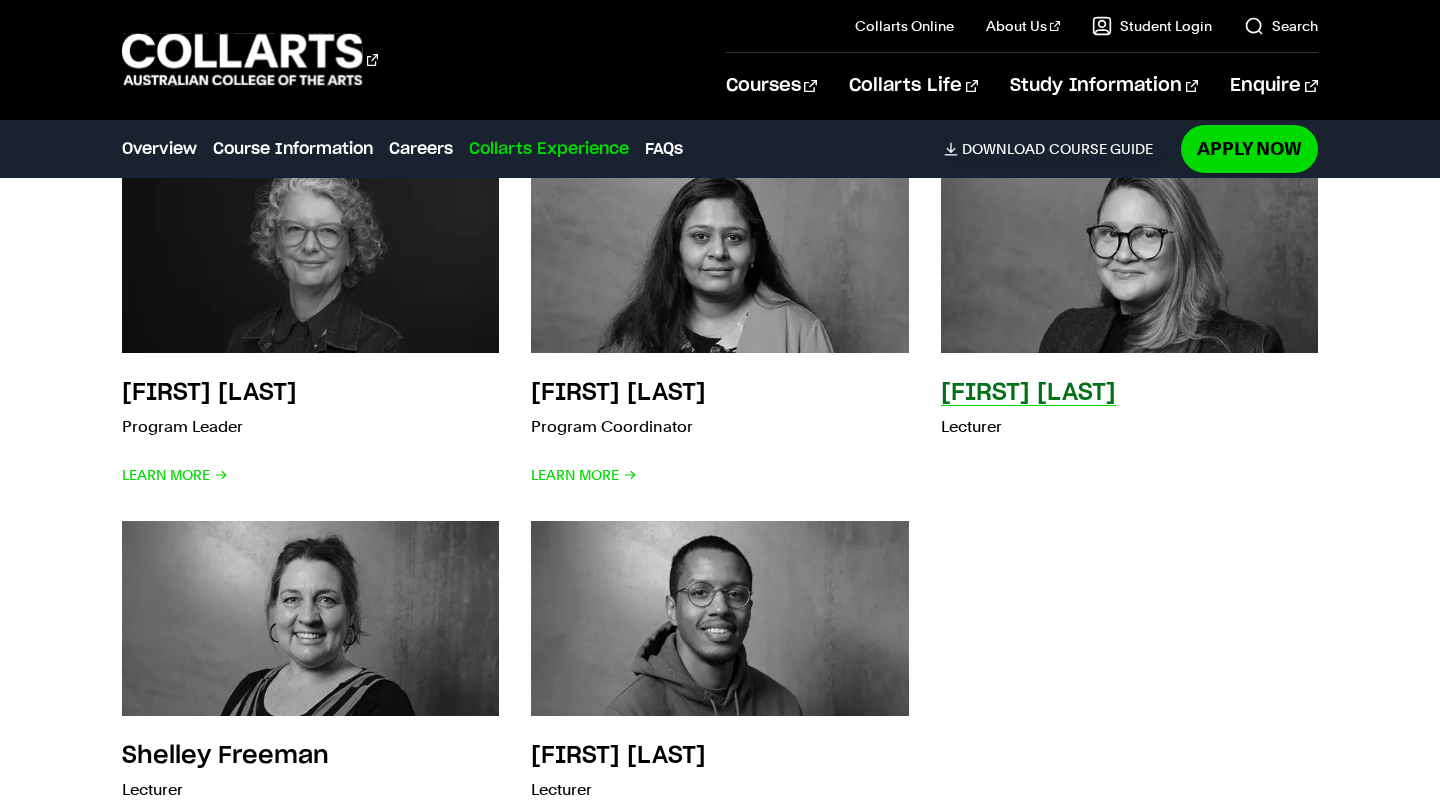 click on "Nena Alvarez" at bounding box center [1028, 393] 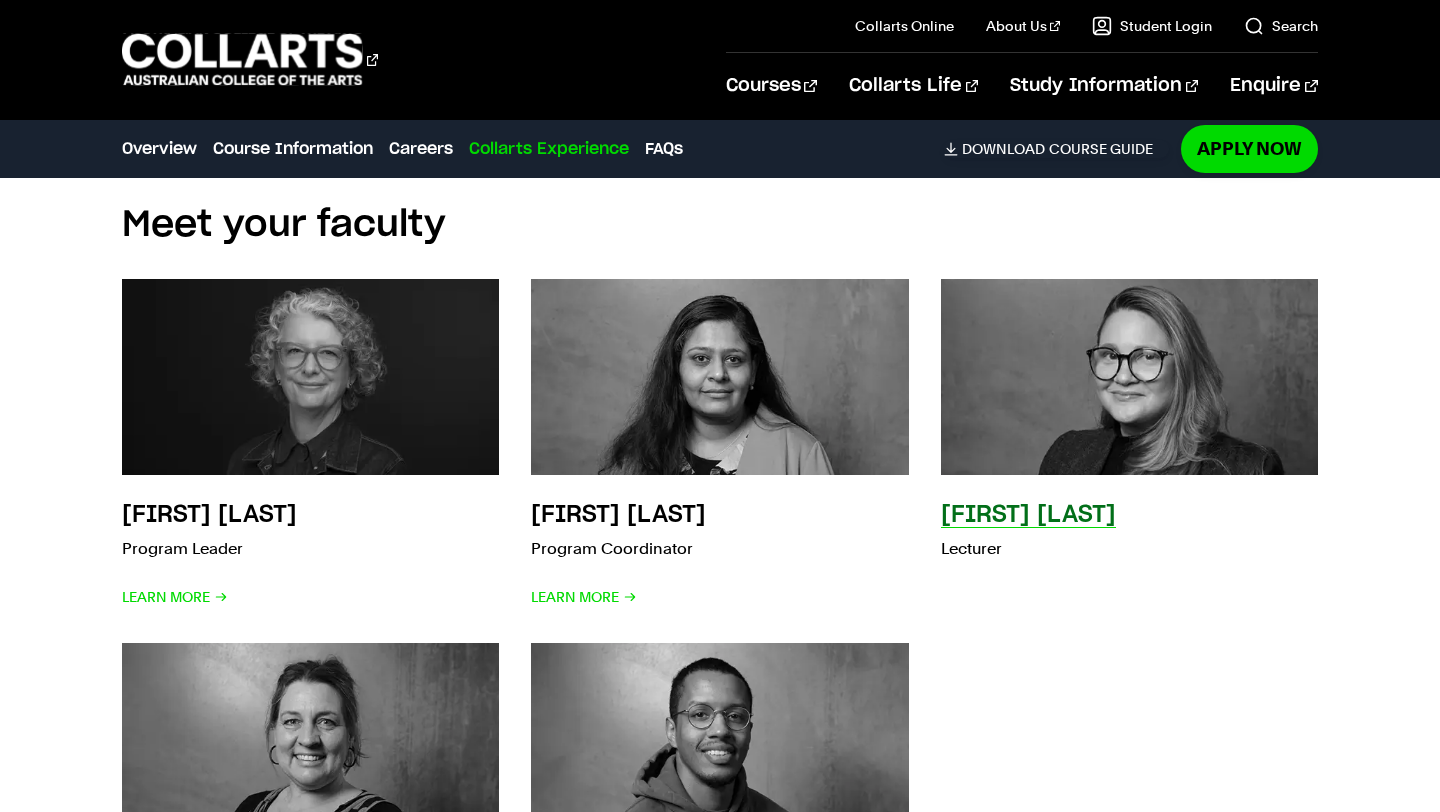 scroll, scrollTop: 7899, scrollLeft: 0, axis: vertical 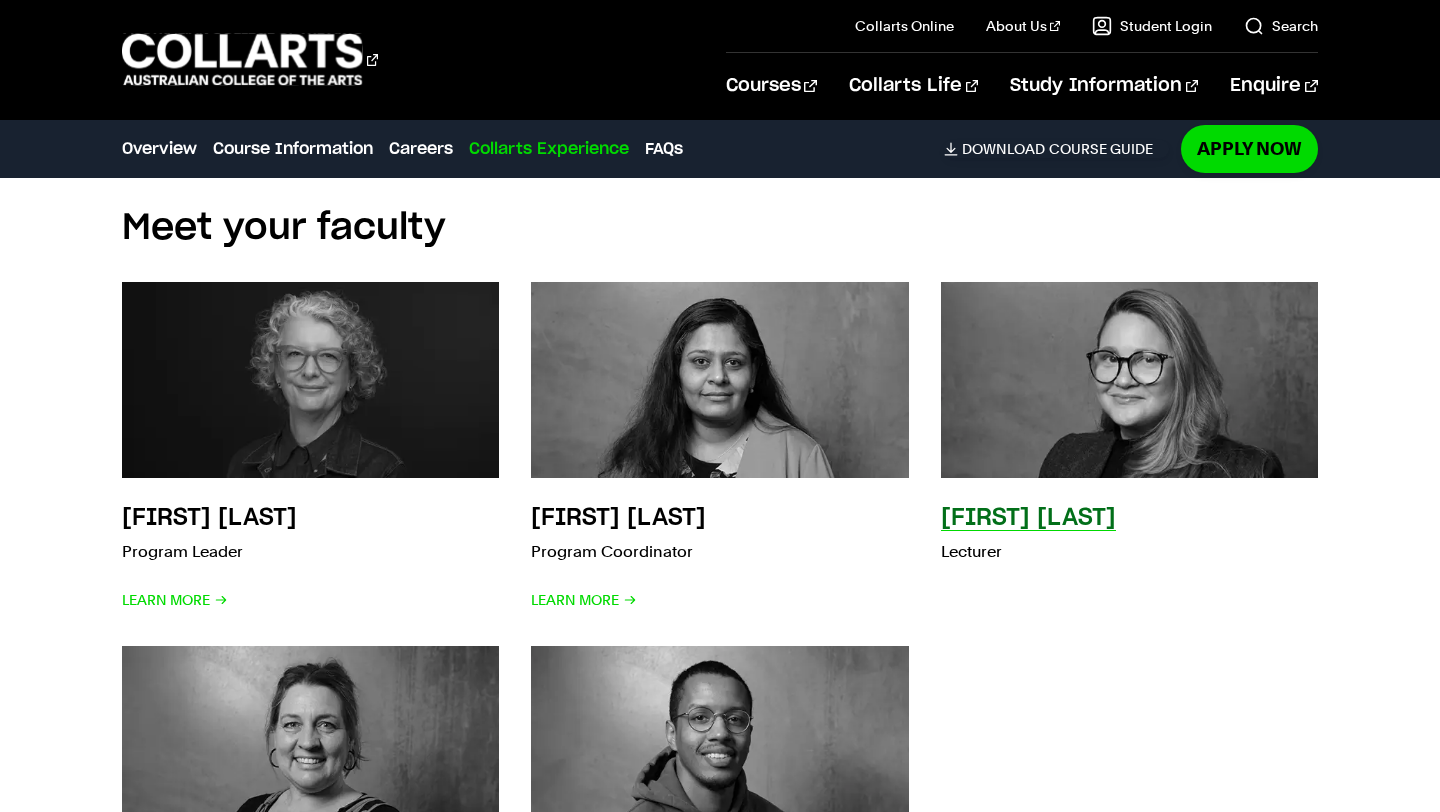 click on "Nena Alvarez" at bounding box center (1028, 518) 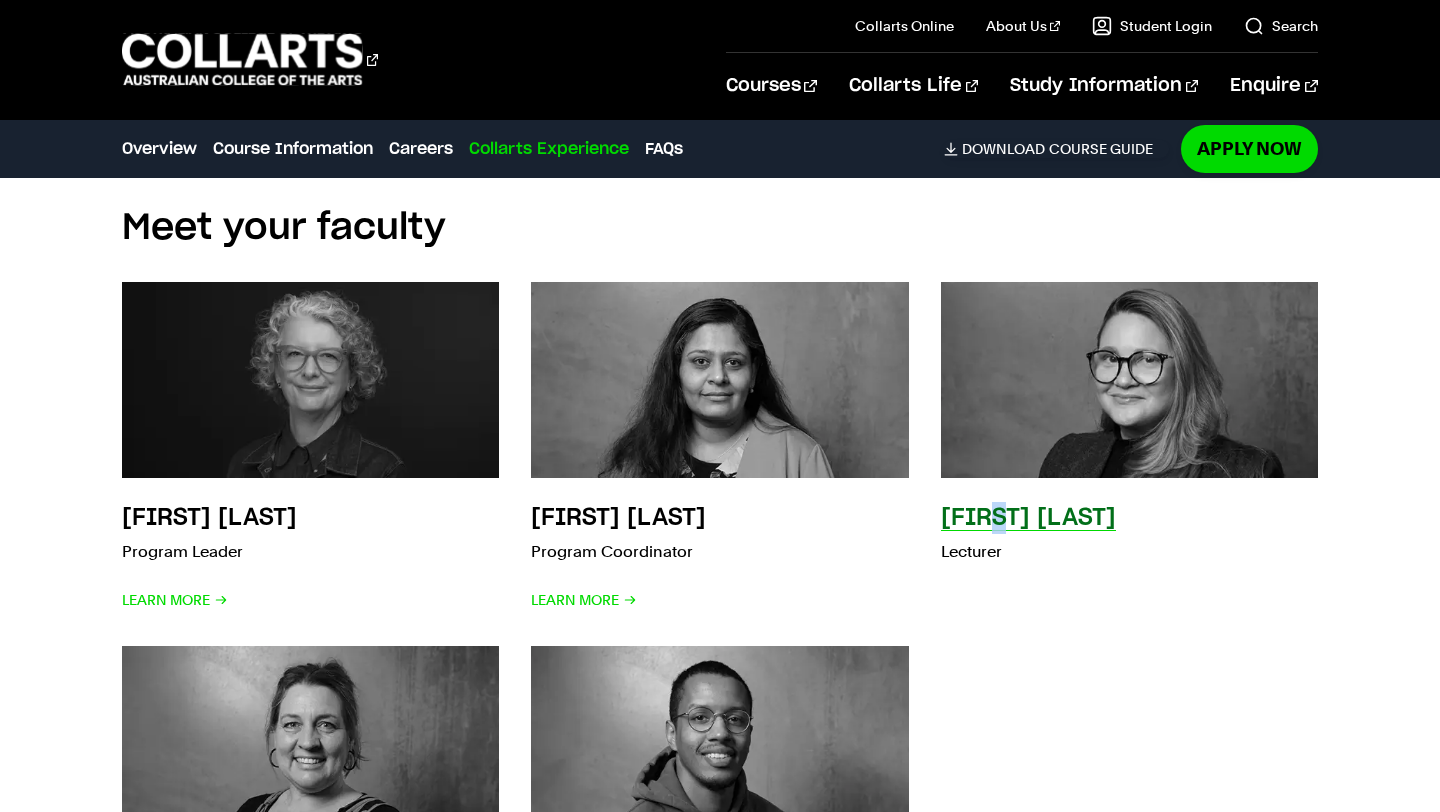 click on "Nena Alvarez" at bounding box center [1028, 518] 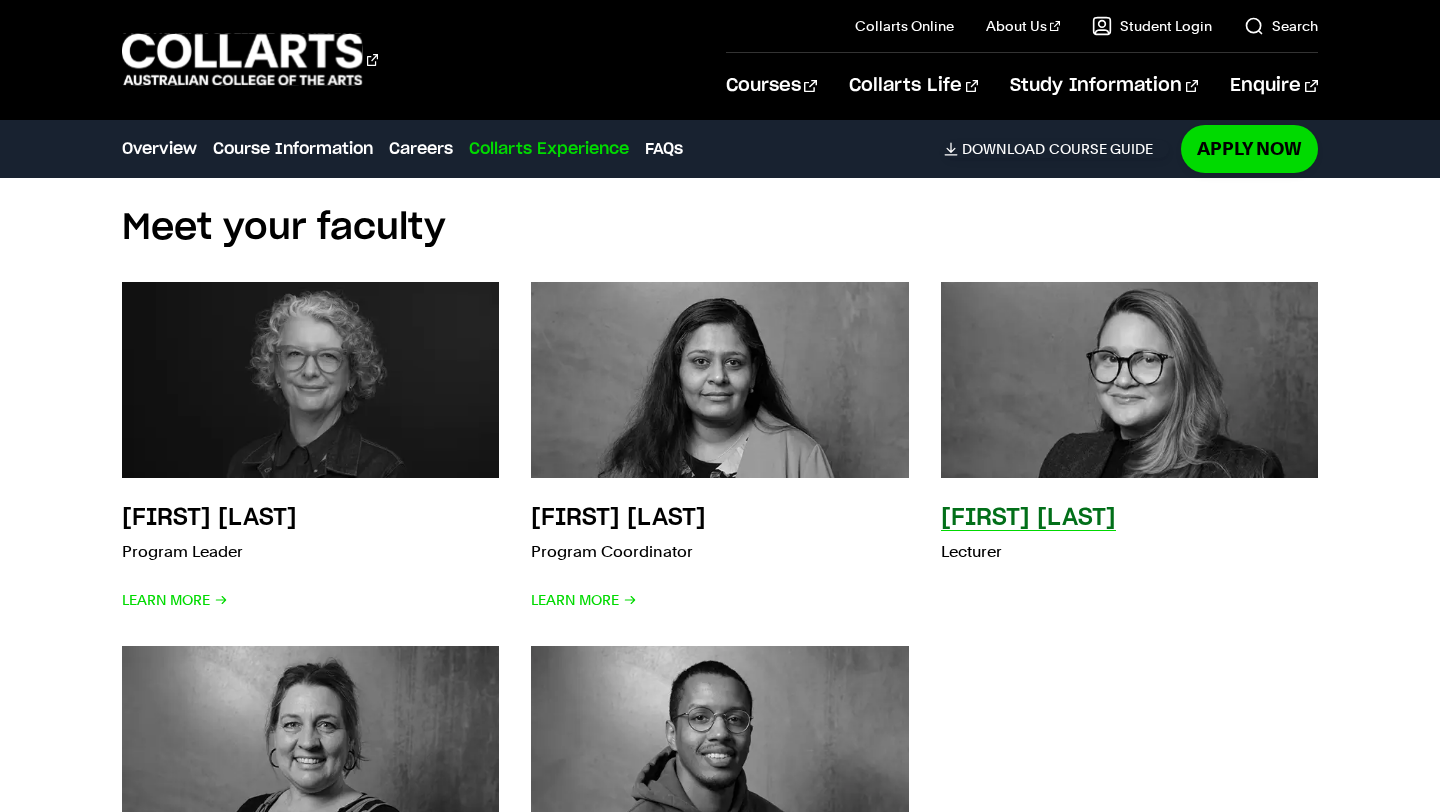 click on "Nena Alvarez" at bounding box center (1028, 518) 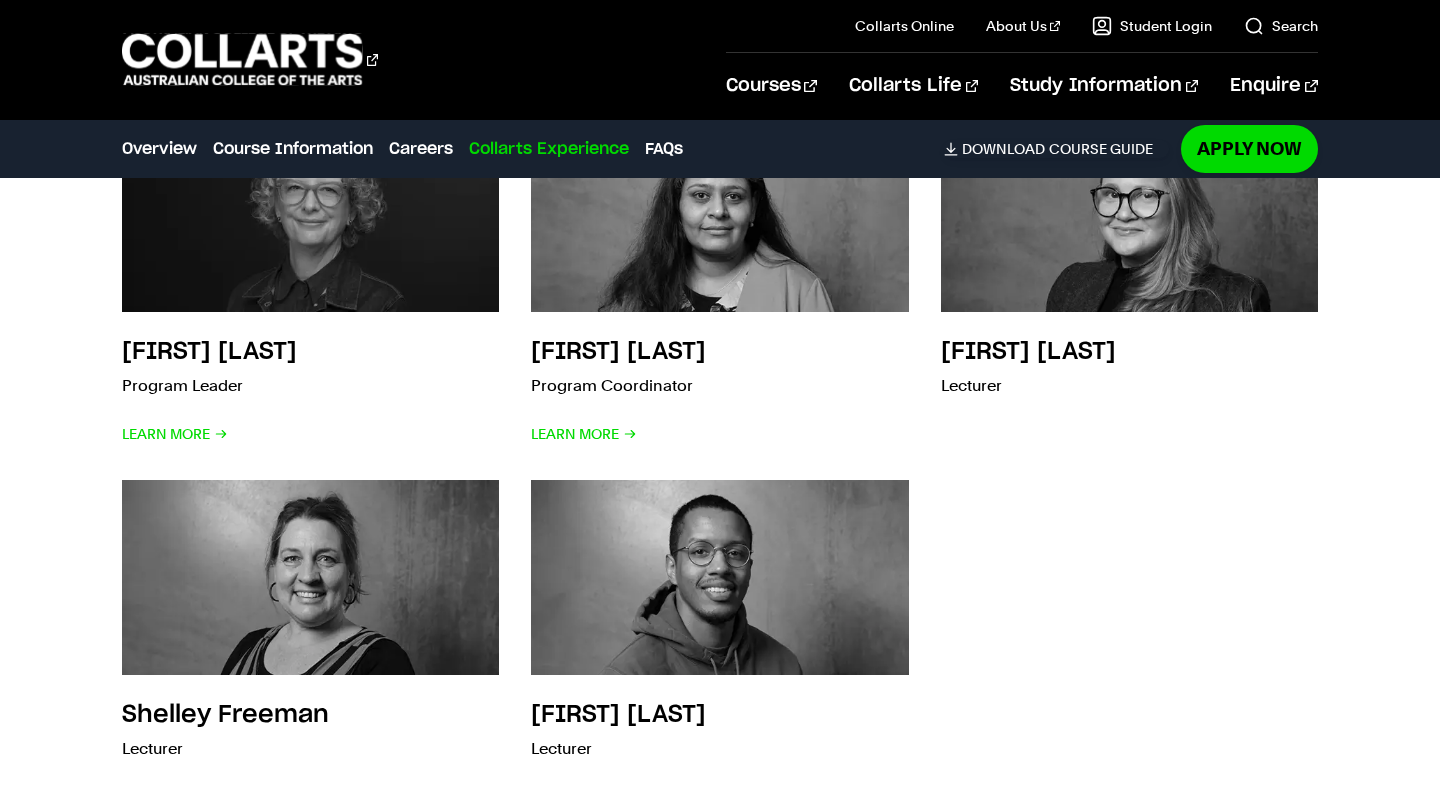 scroll, scrollTop: 8082, scrollLeft: 0, axis: vertical 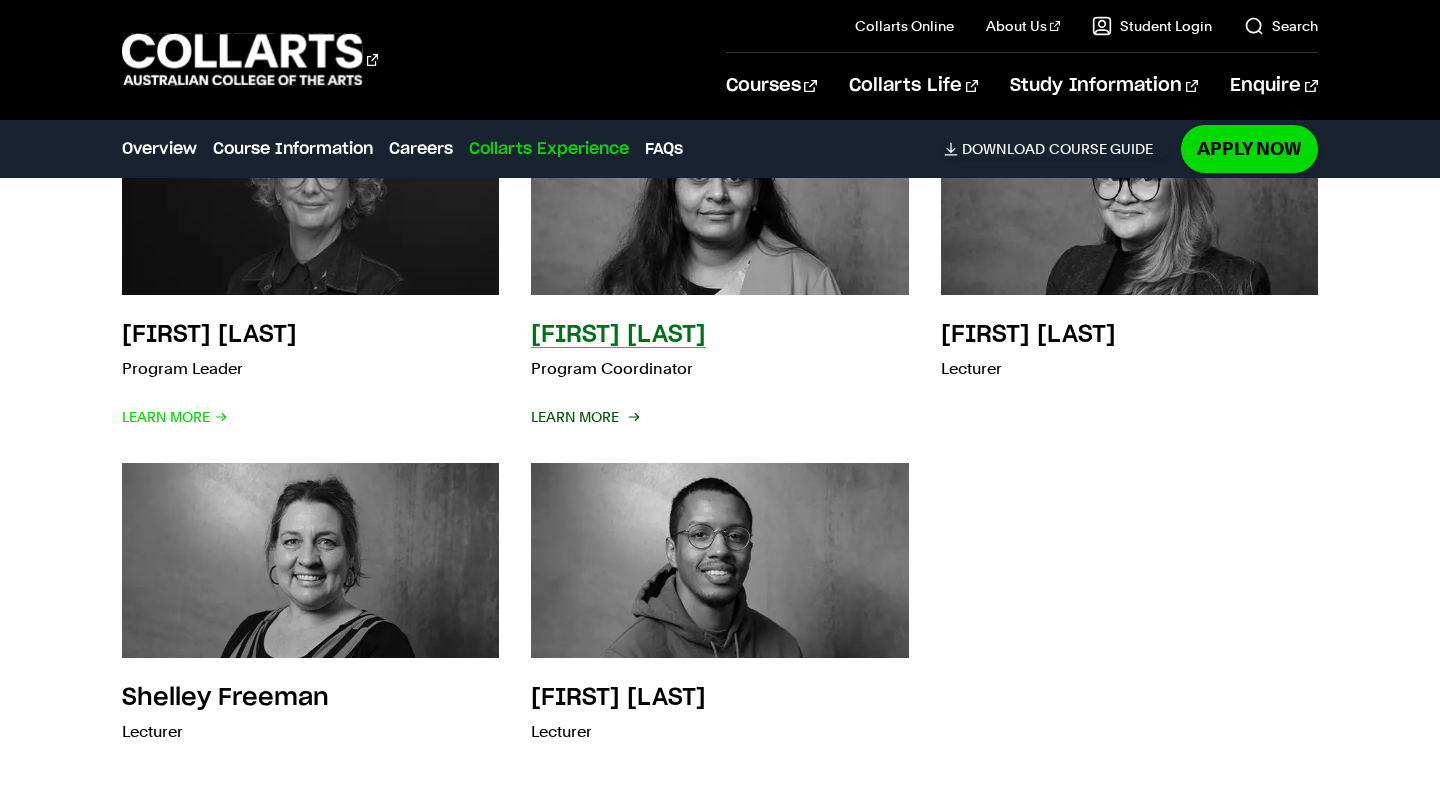 click on "Learn More" at bounding box center [584, 417] 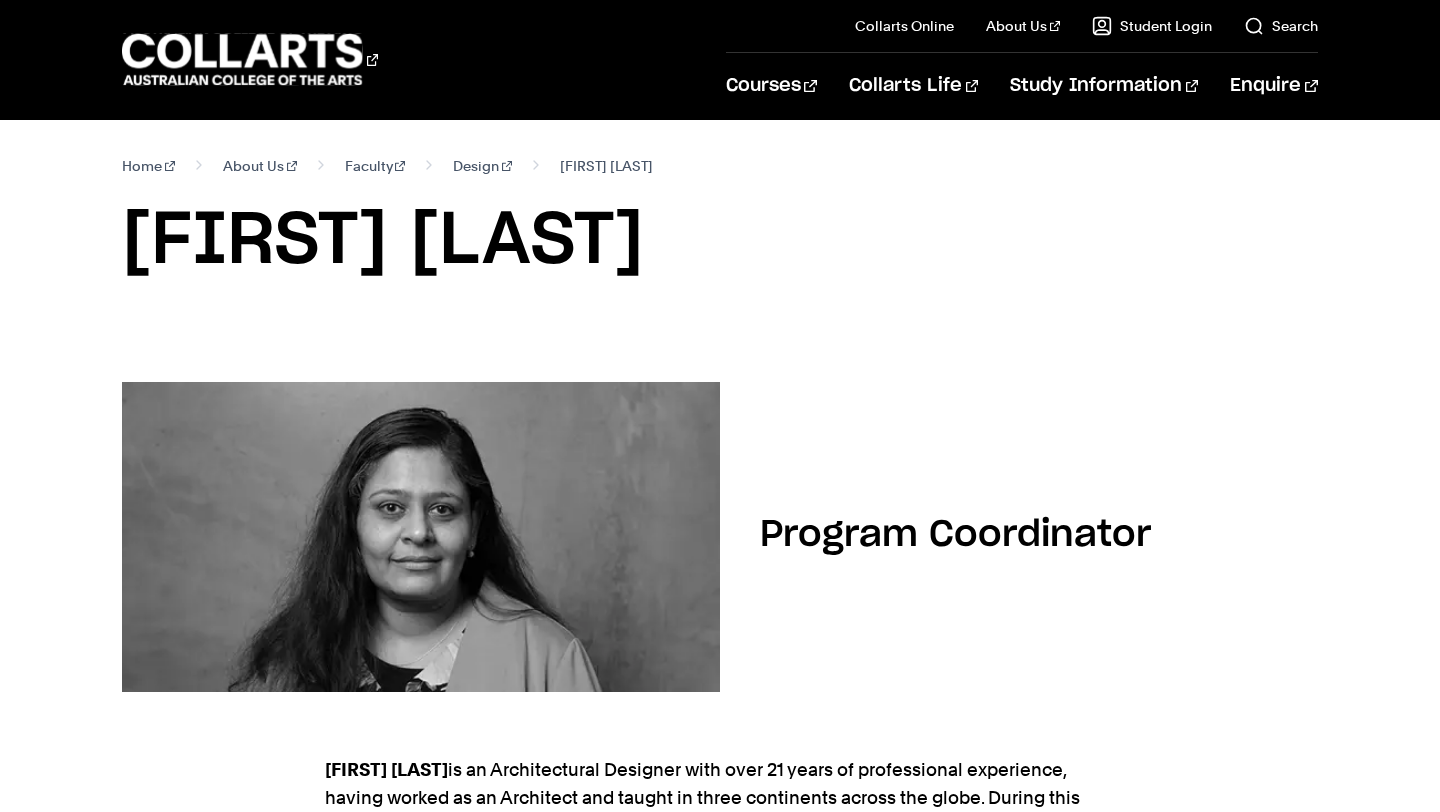scroll, scrollTop: 0, scrollLeft: 0, axis: both 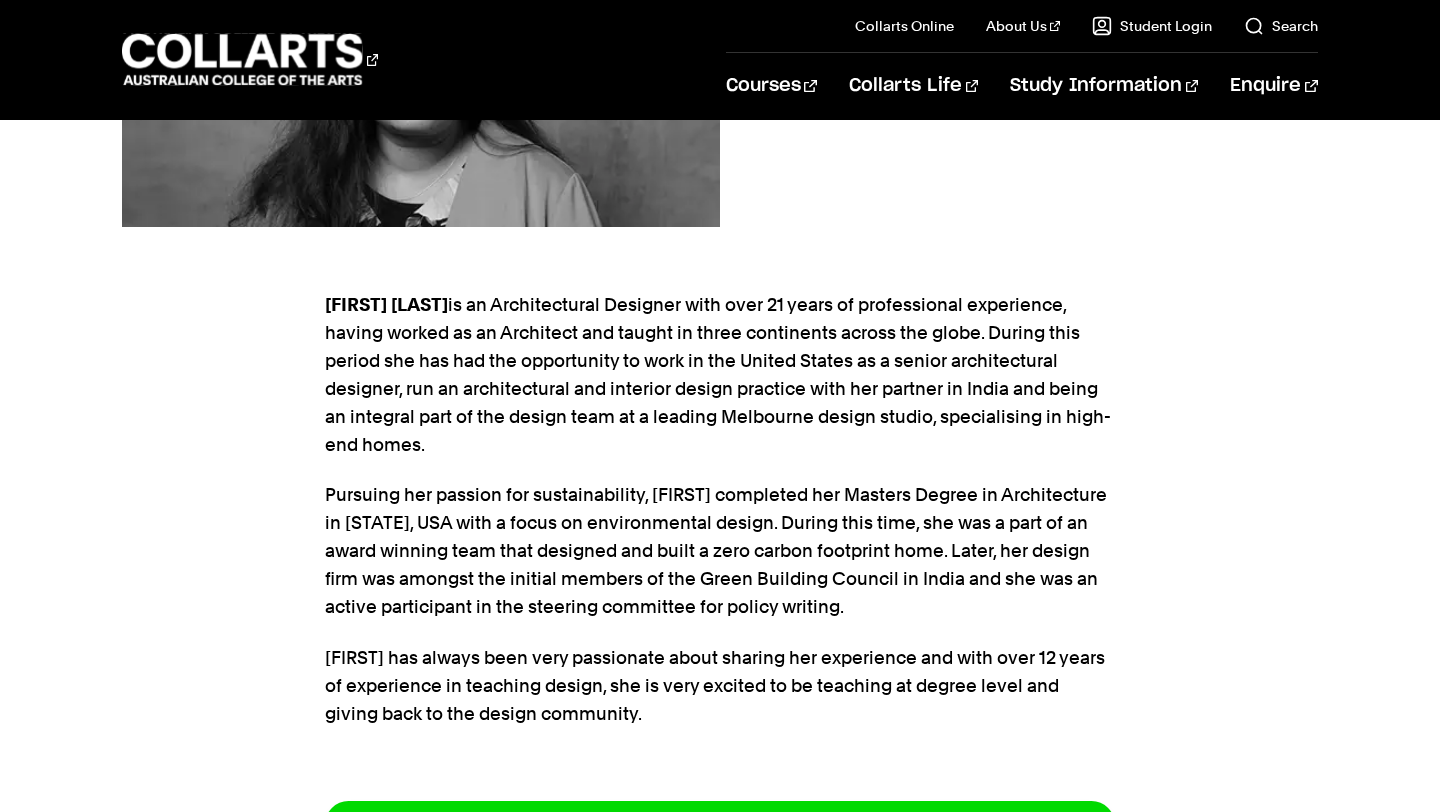 drag, startPoint x: 854, startPoint y: 360, endPoint x: 1037, endPoint y: 348, distance: 183.39302 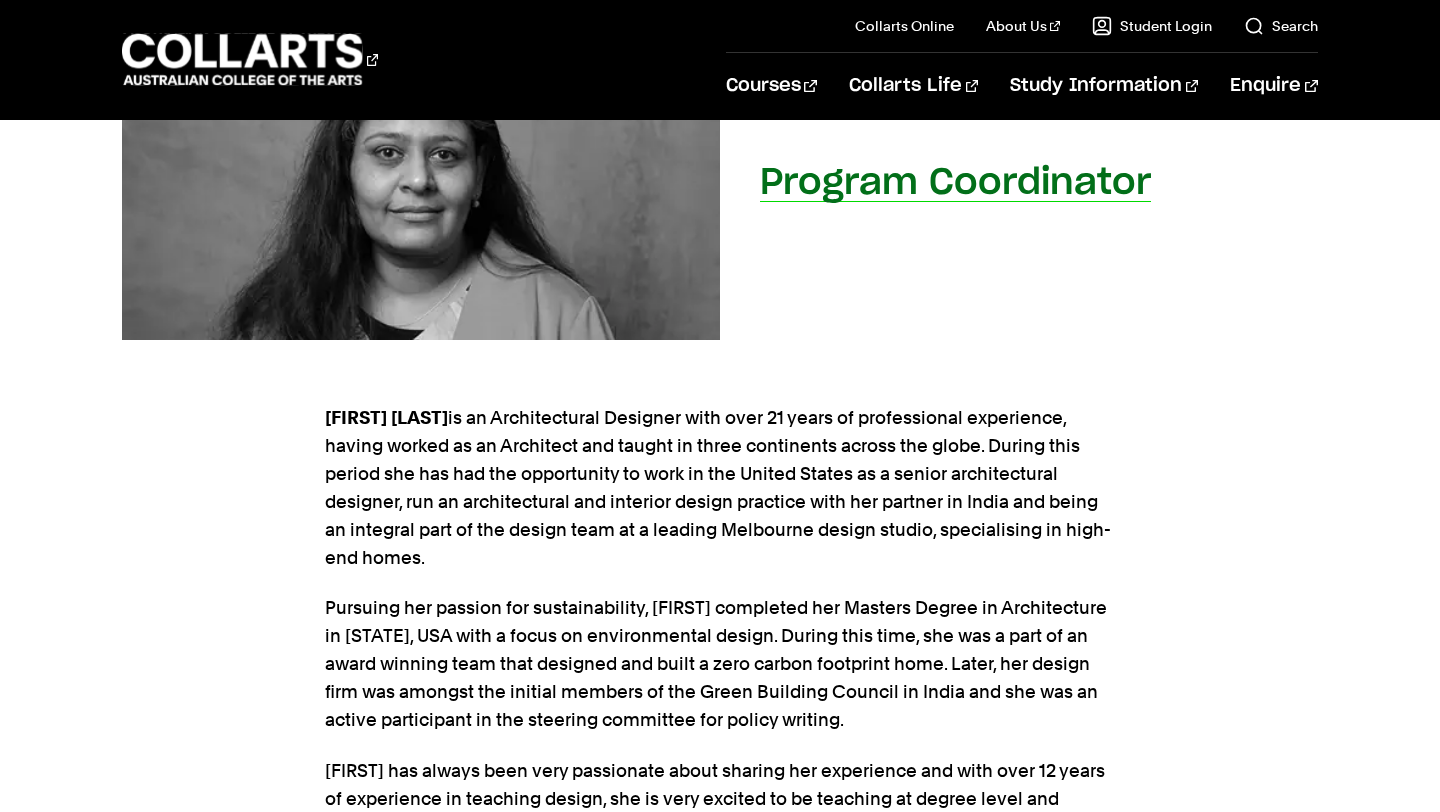 scroll, scrollTop: 356, scrollLeft: 0, axis: vertical 